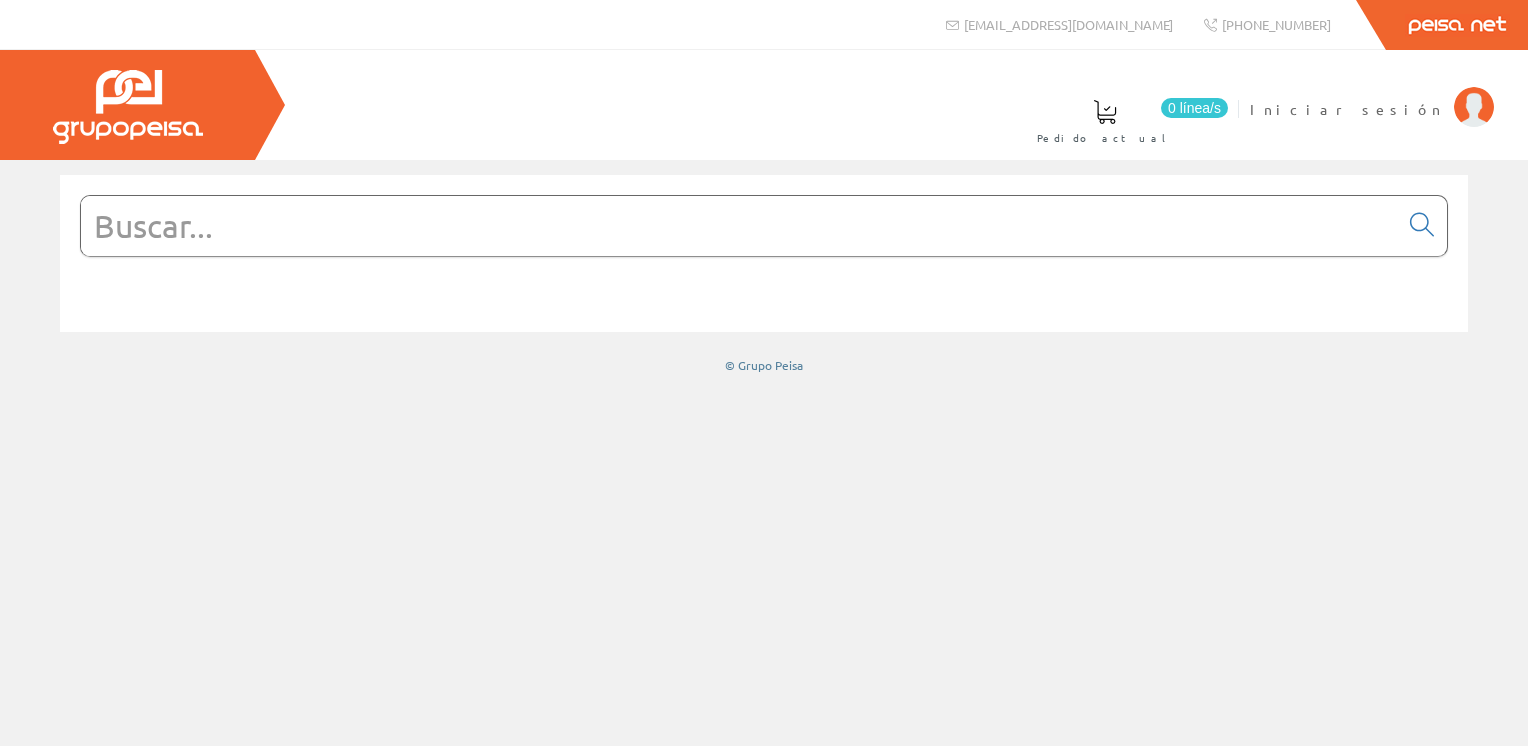 scroll, scrollTop: 0, scrollLeft: 0, axis: both 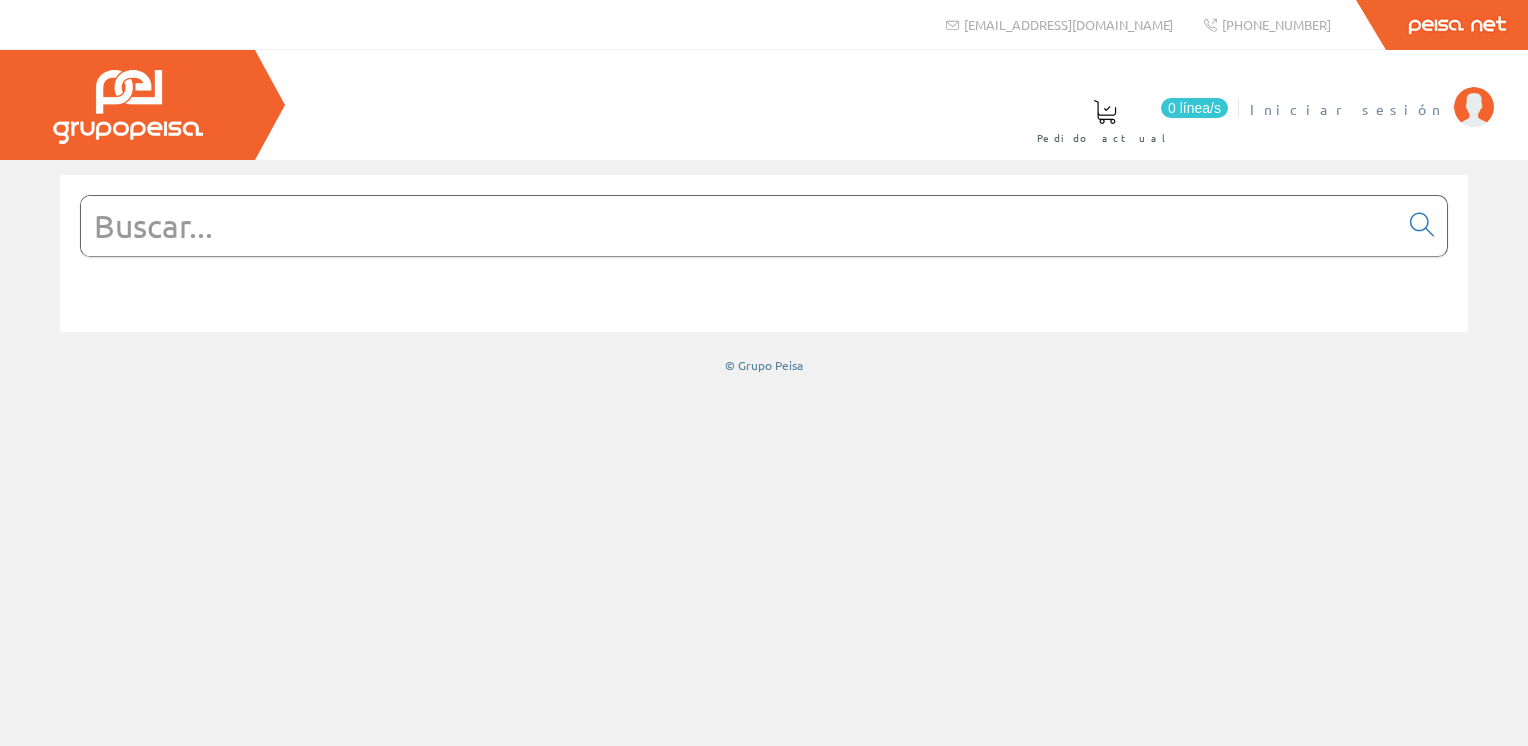 click on "Iniciar sesión" at bounding box center [1347, 109] 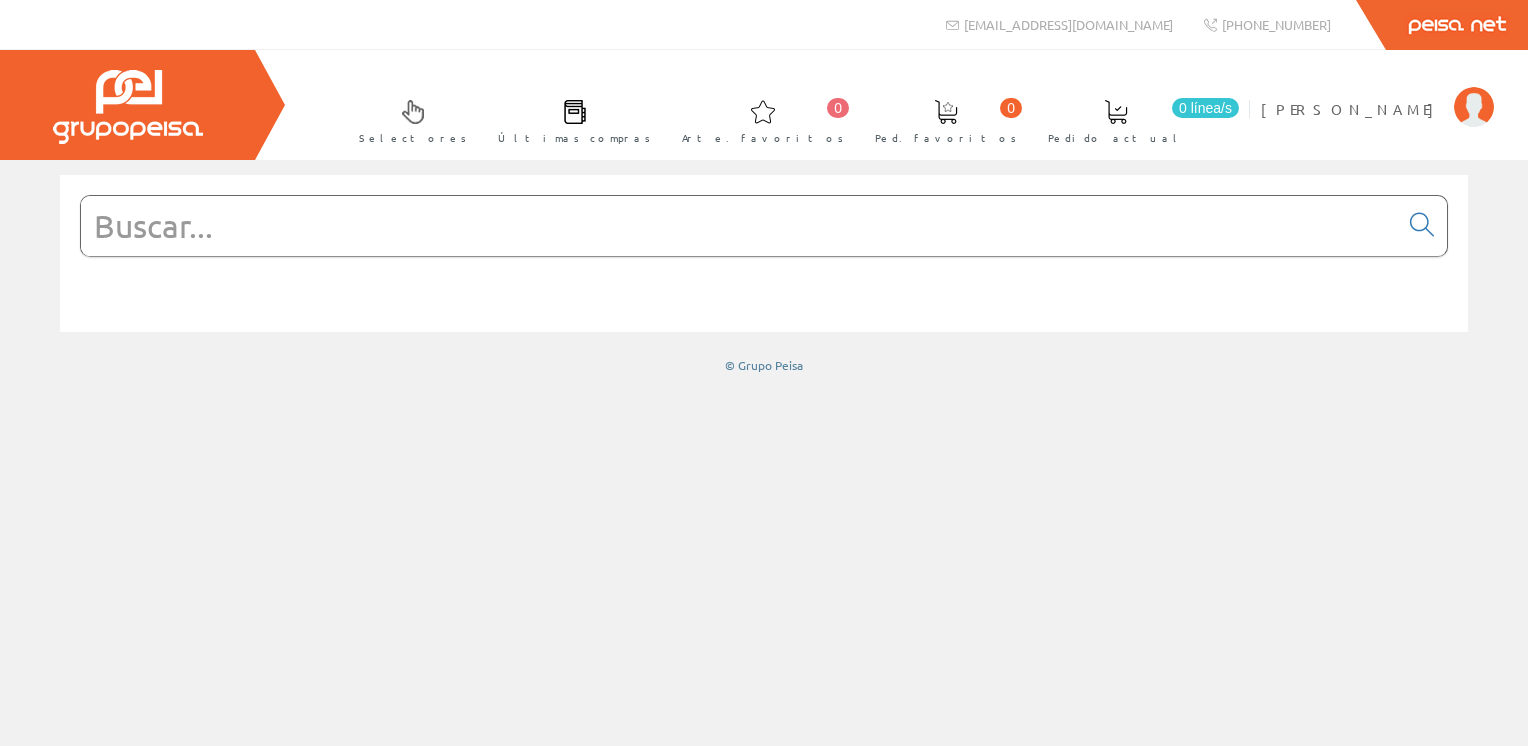 scroll, scrollTop: 0, scrollLeft: 0, axis: both 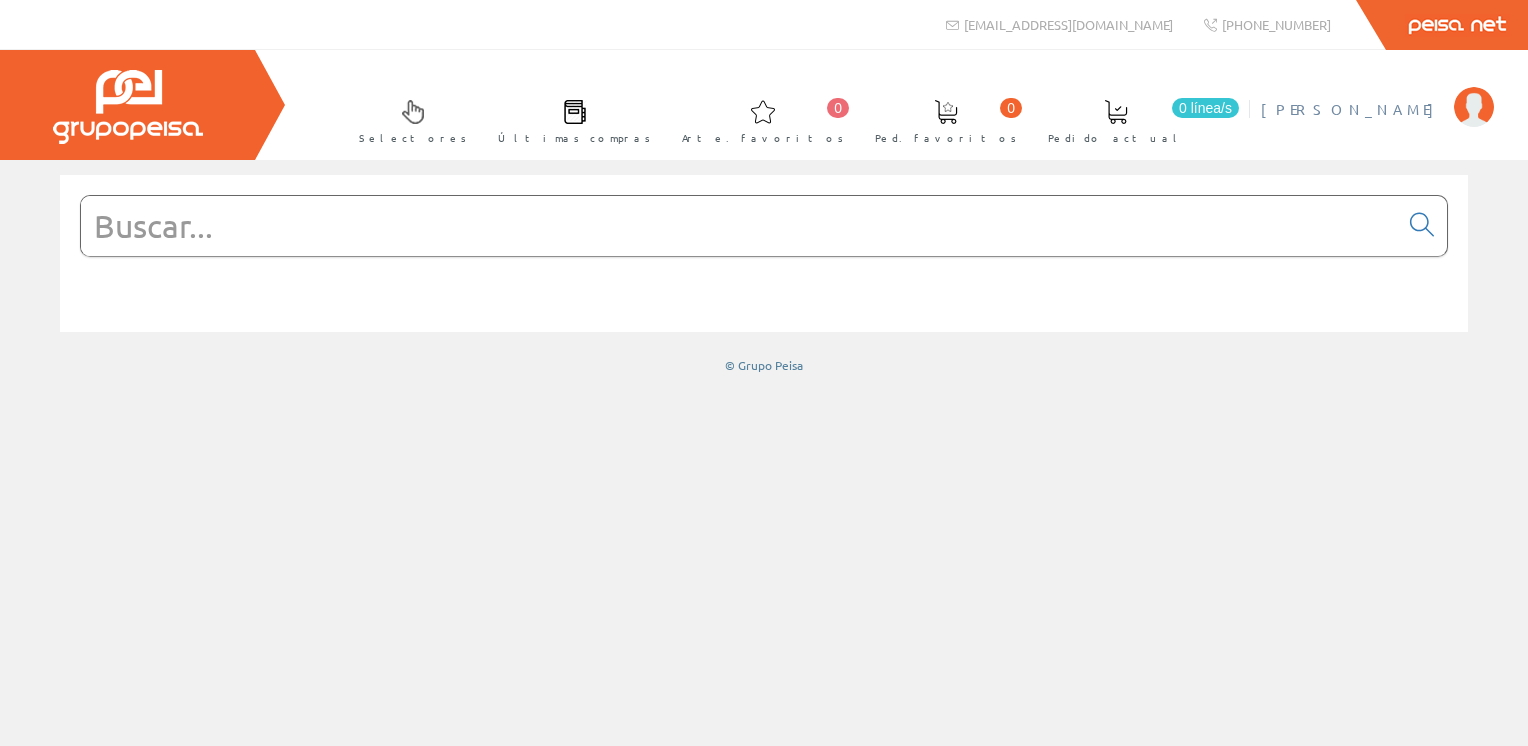 click on "Roberto Alzamora" at bounding box center (1352, 109) 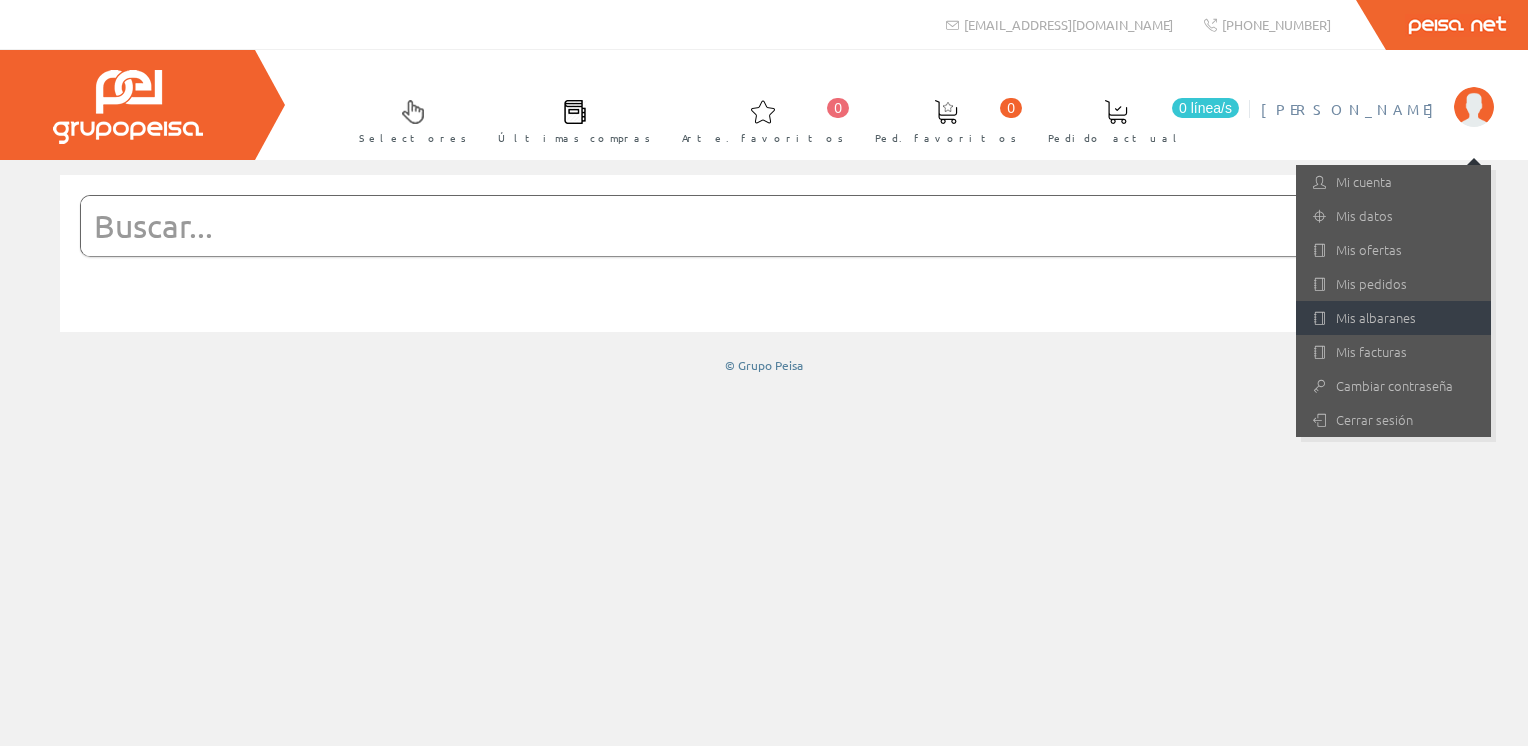 click on "Mis albaranes" at bounding box center [1376, 317] 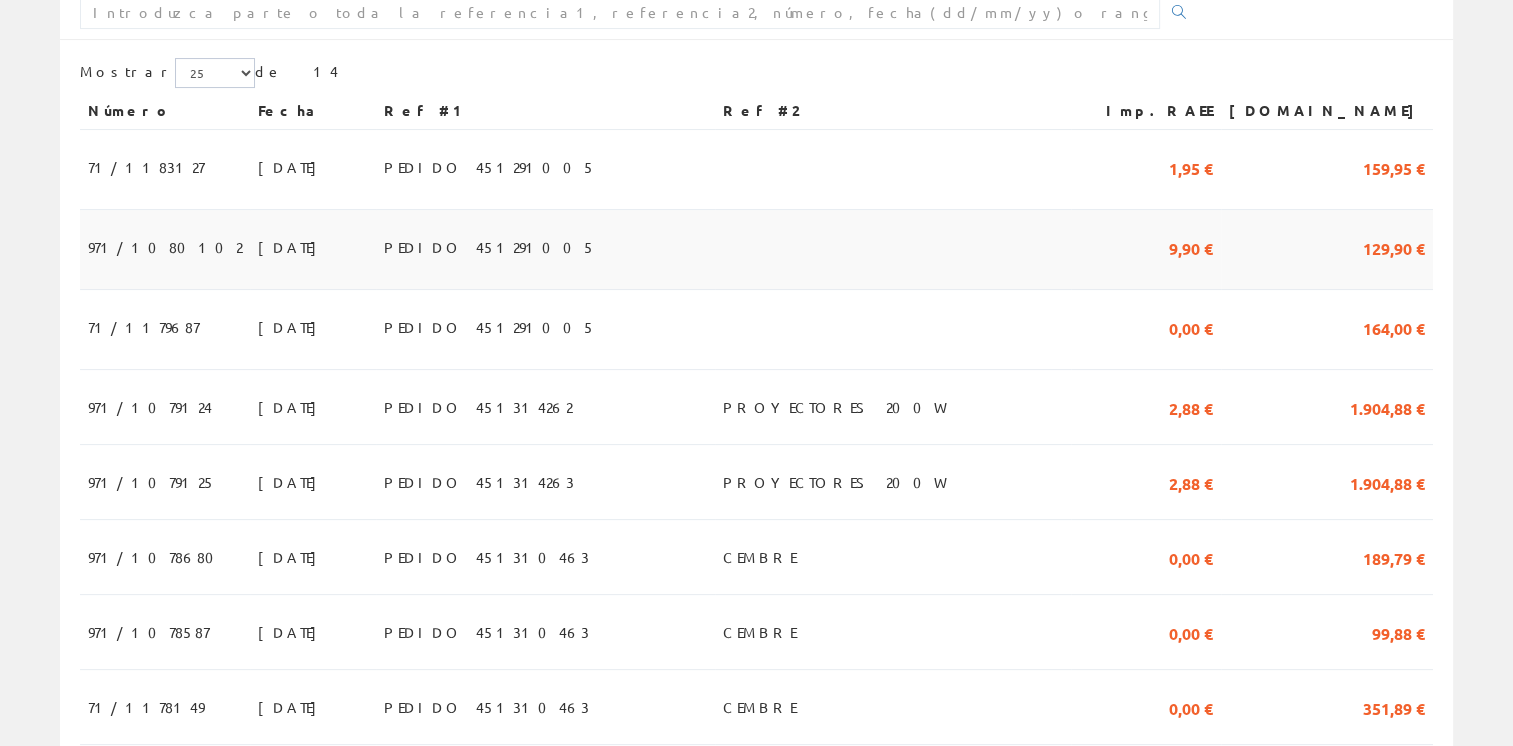 scroll, scrollTop: 400, scrollLeft: 0, axis: vertical 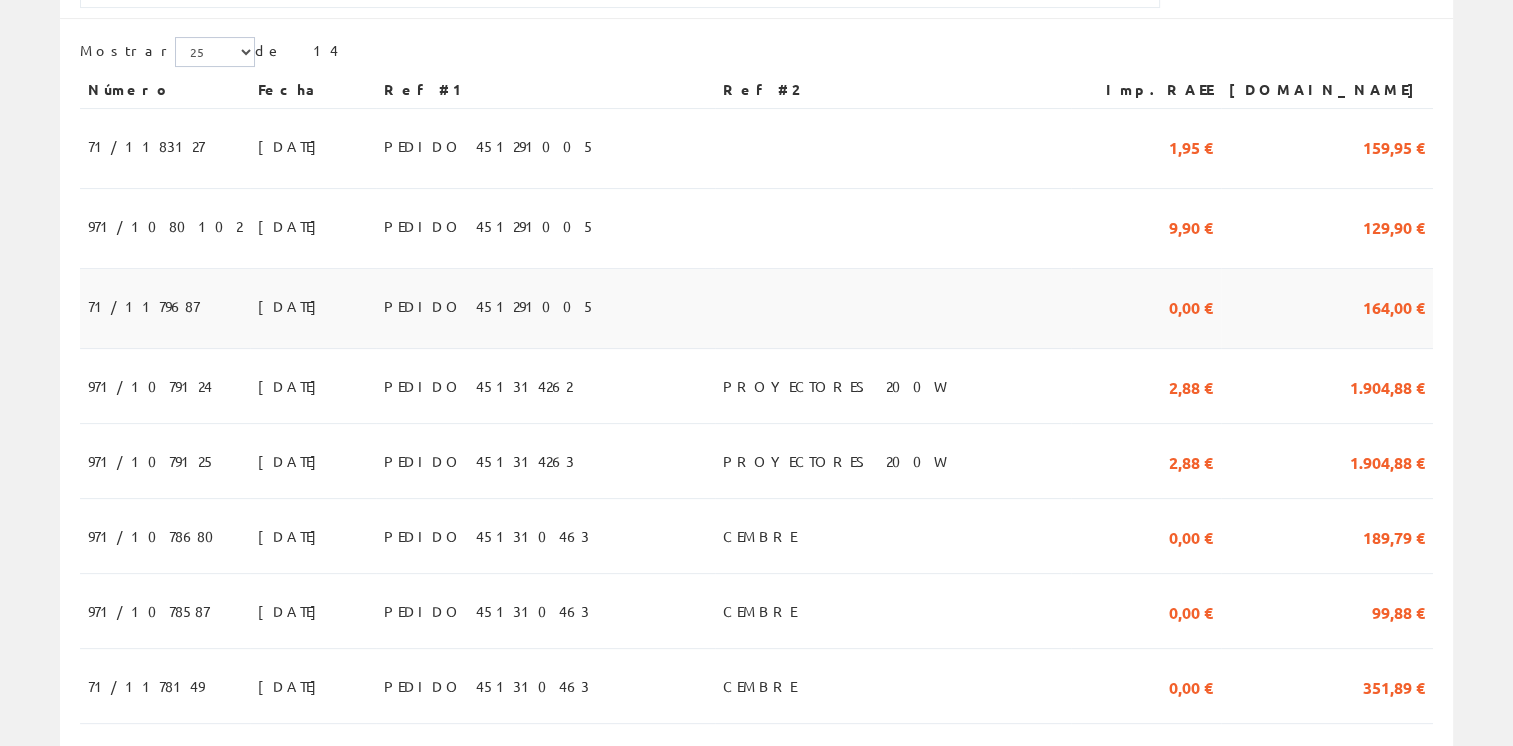 click on "PEDIDO 451291005" at bounding box center (545, 309) 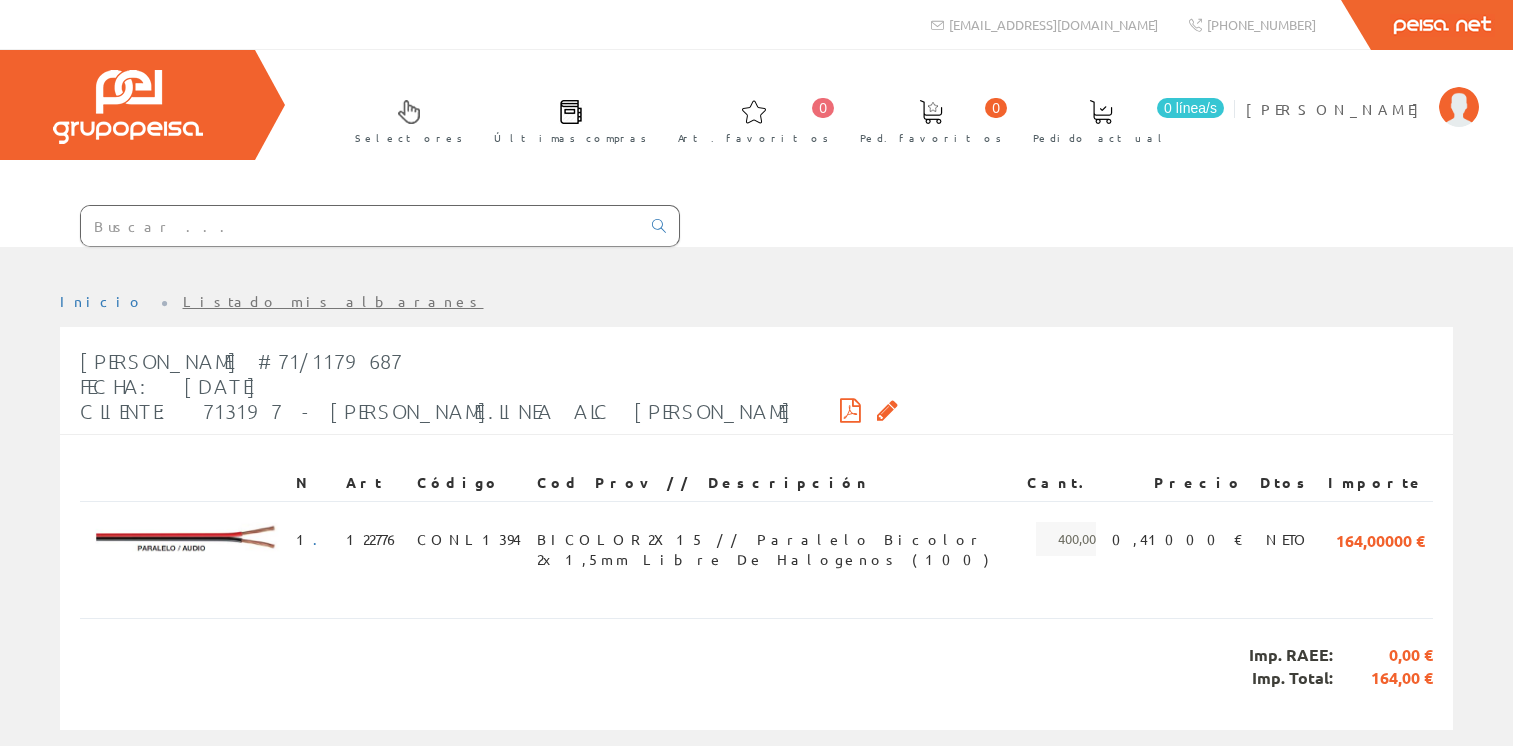 scroll, scrollTop: 0, scrollLeft: 0, axis: both 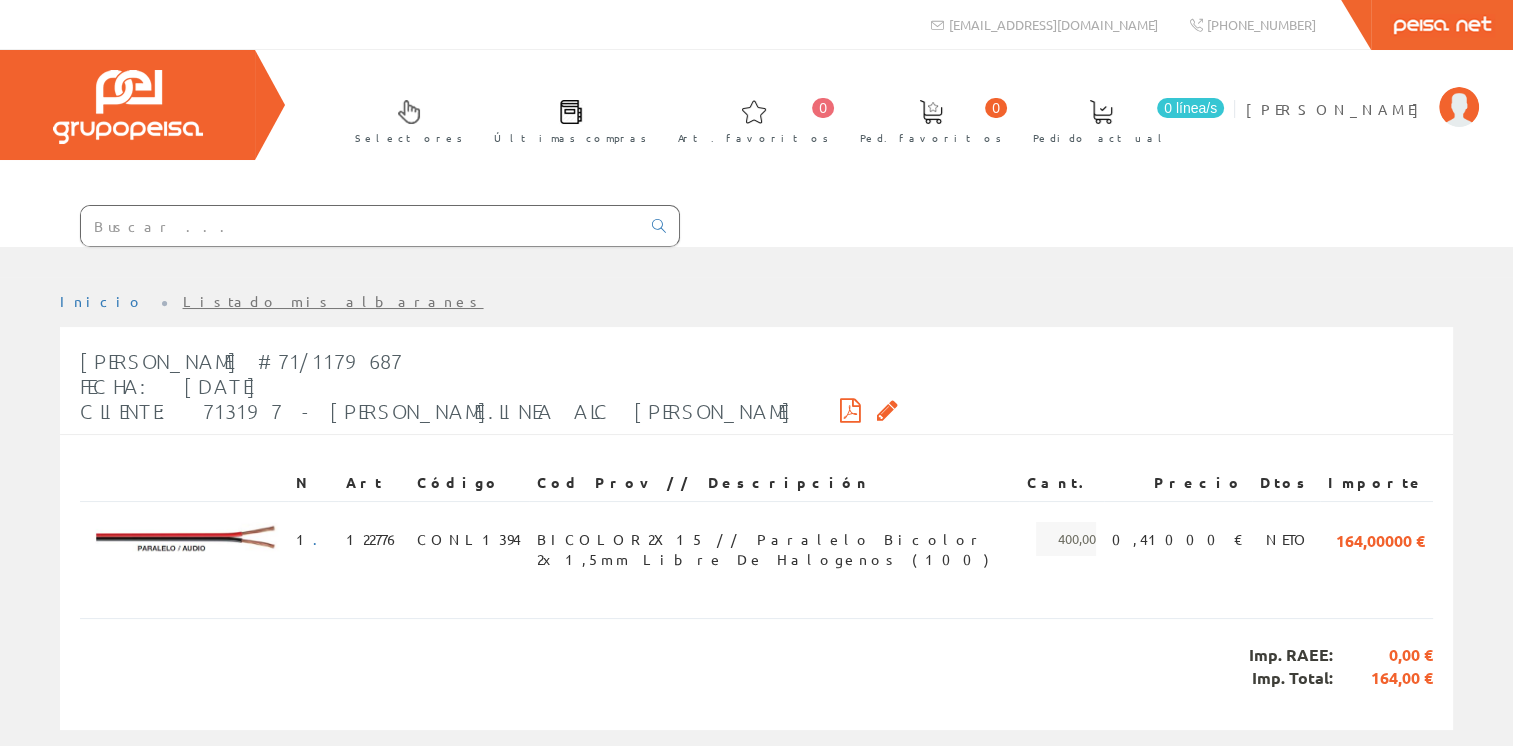 click on "Listado mis albaranes" at bounding box center [333, 301] 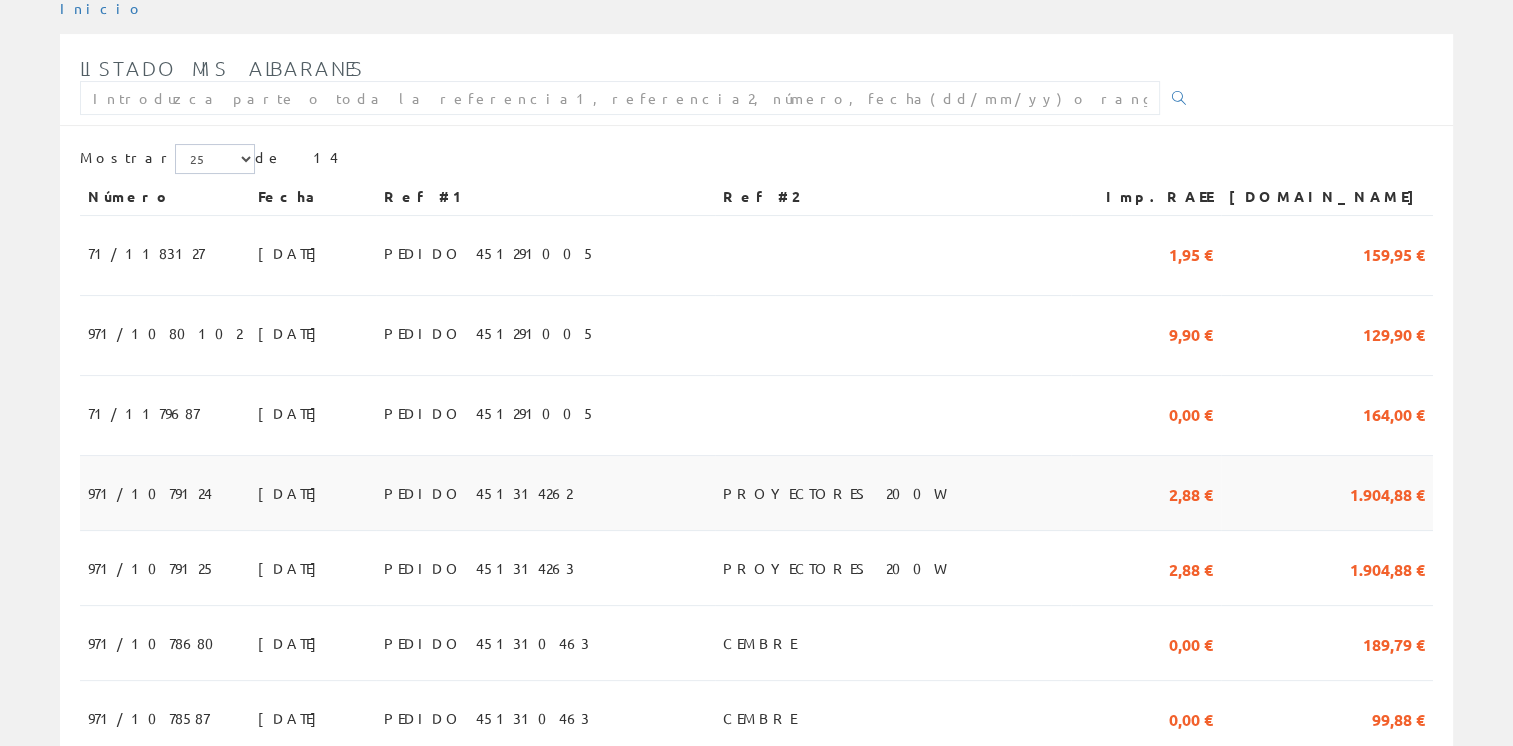 scroll, scrollTop: 300, scrollLeft: 0, axis: vertical 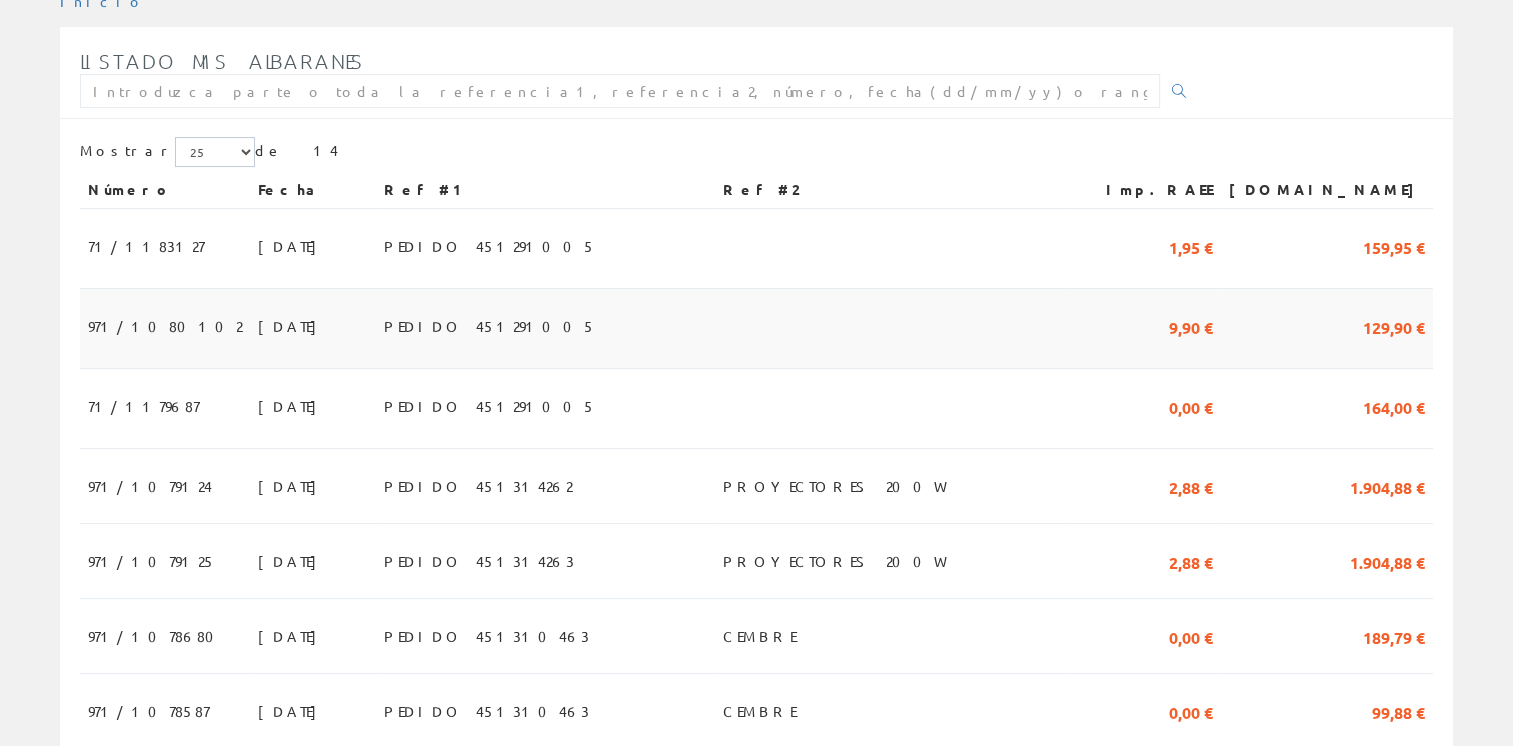 click on "PEDIDO 451291005" at bounding box center (545, 329) 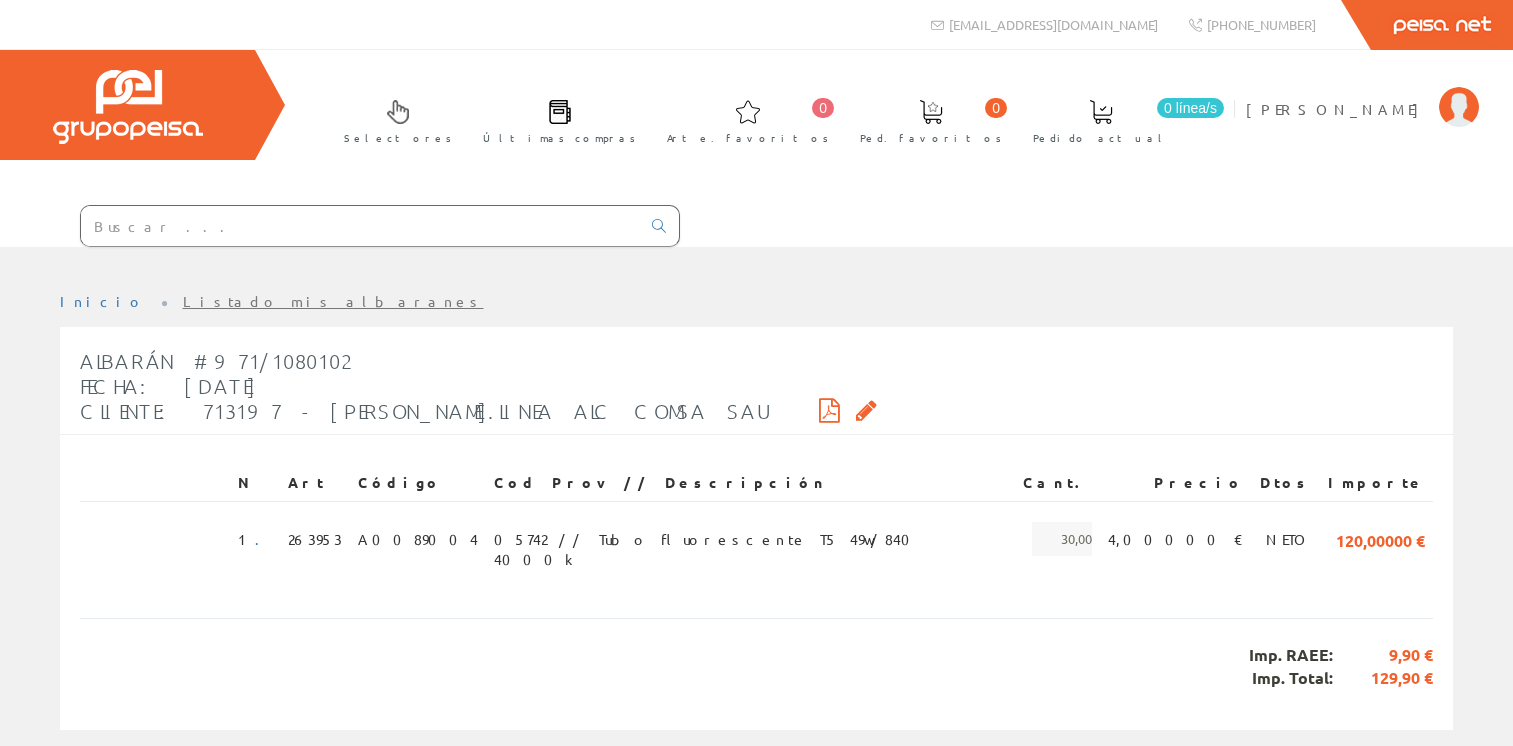 scroll, scrollTop: 0, scrollLeft: 0, axis: both 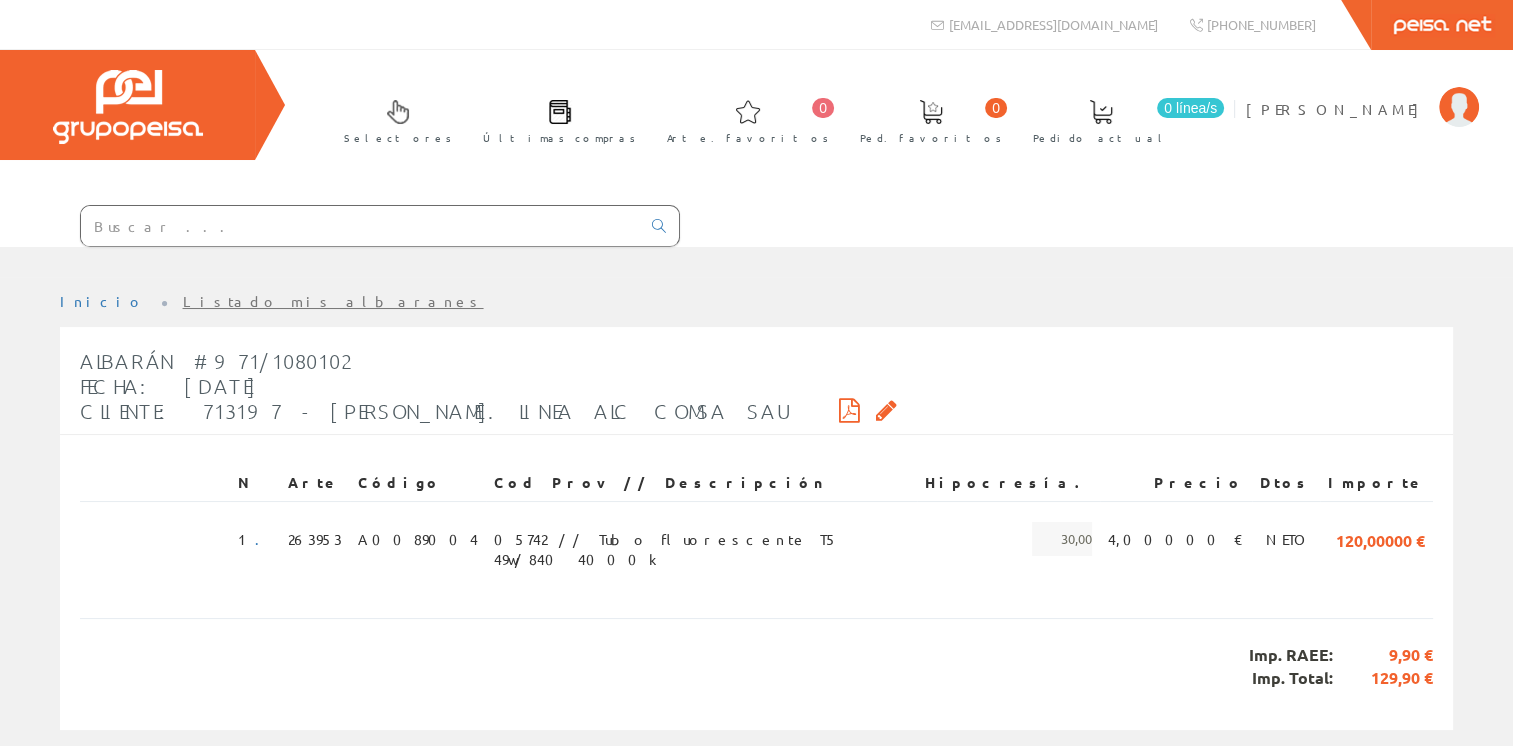 click on "Listado mis albaranes" at bounding box center [333, 301] 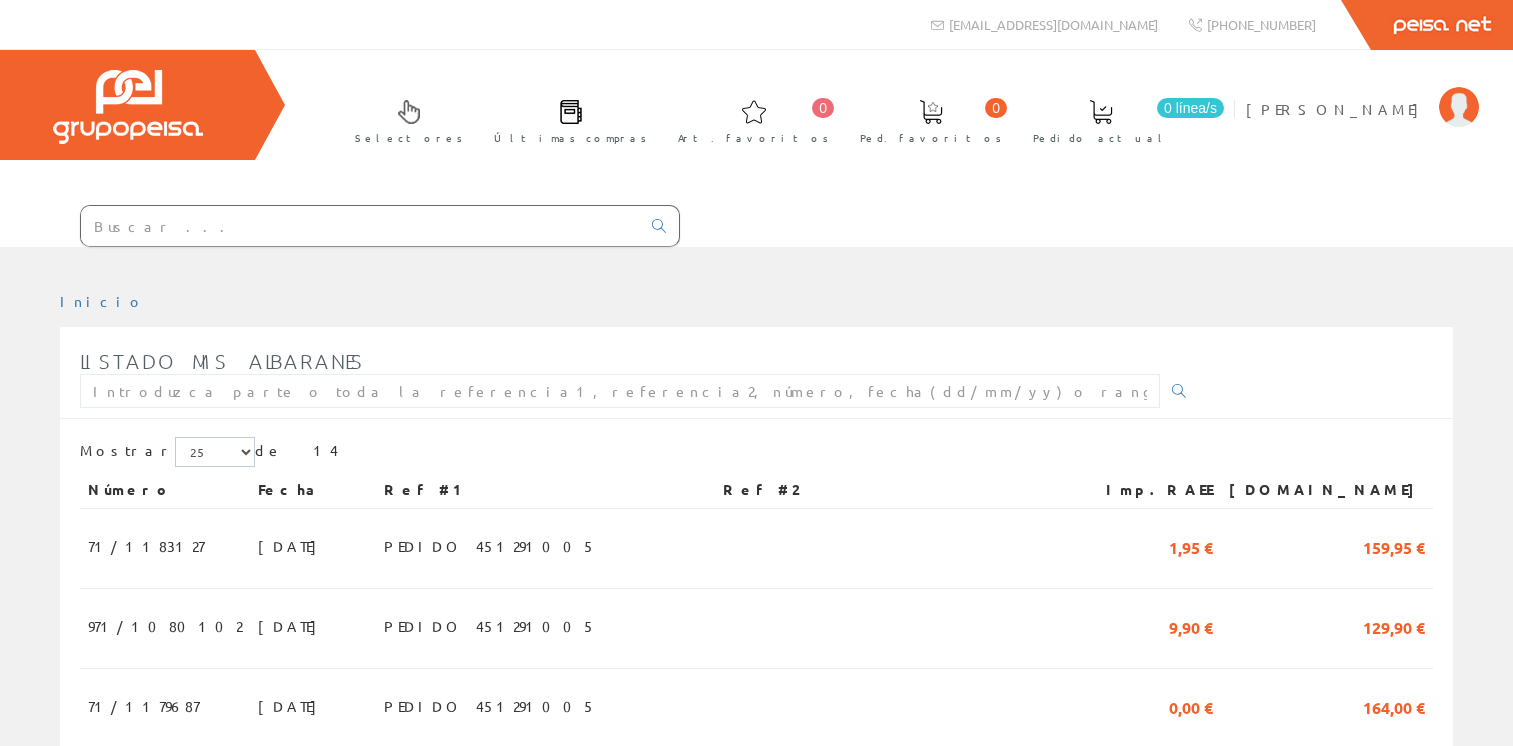 scroll, scrollTop: 0, scrollLeft: 0, axis: both 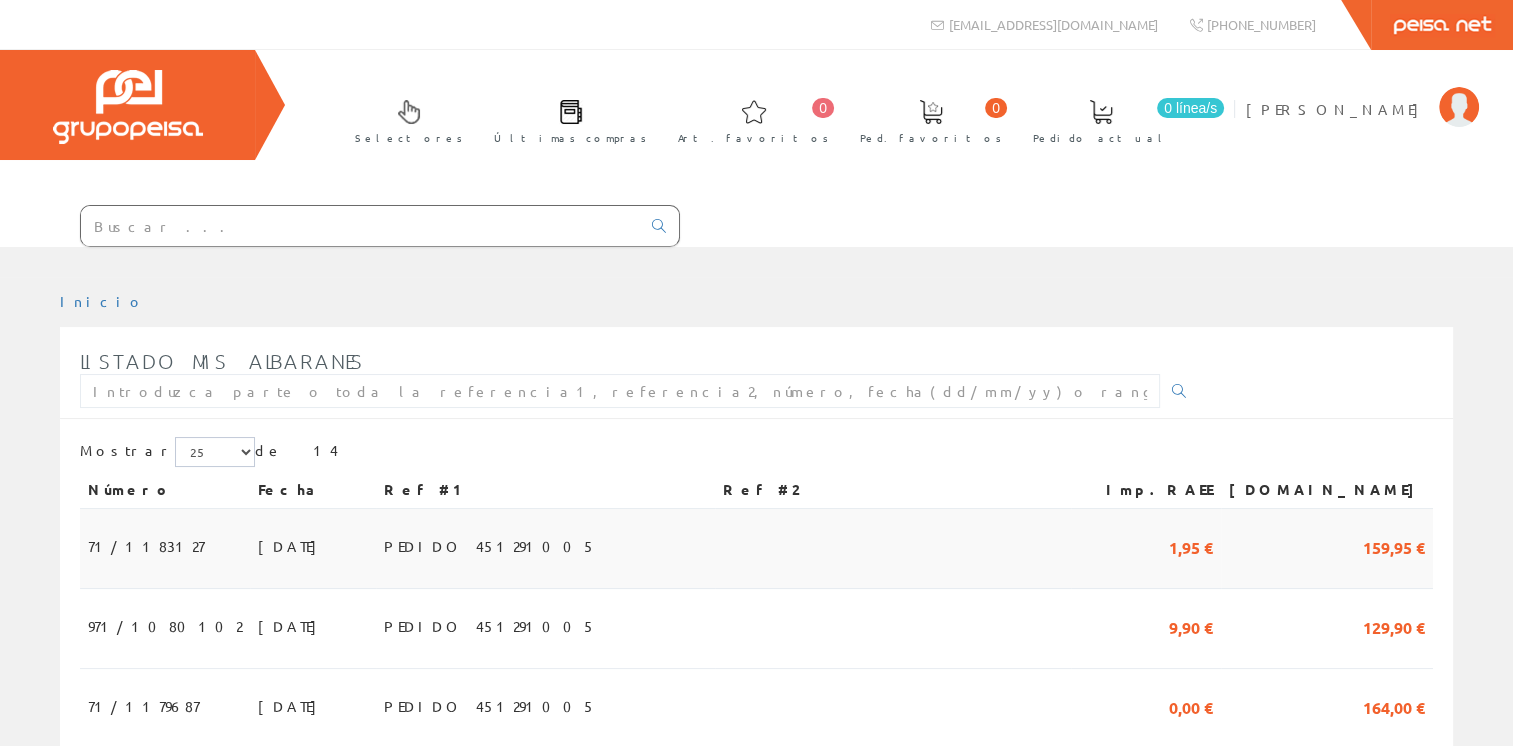 click on "PEDIDO 451291005" at bounding box center (545, 549) 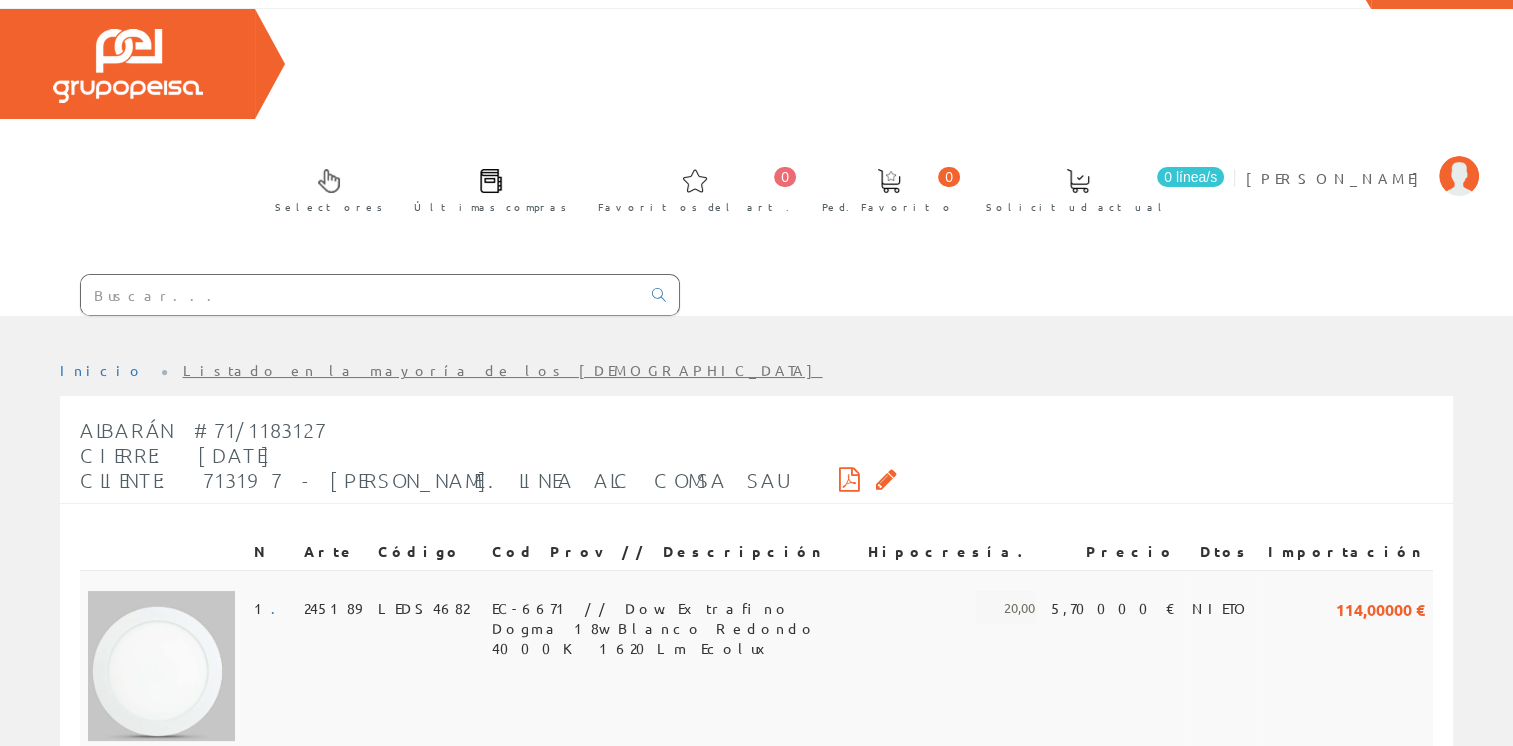 scroll, scrollTop: 27, scrollLeft: 0, axis: vertical 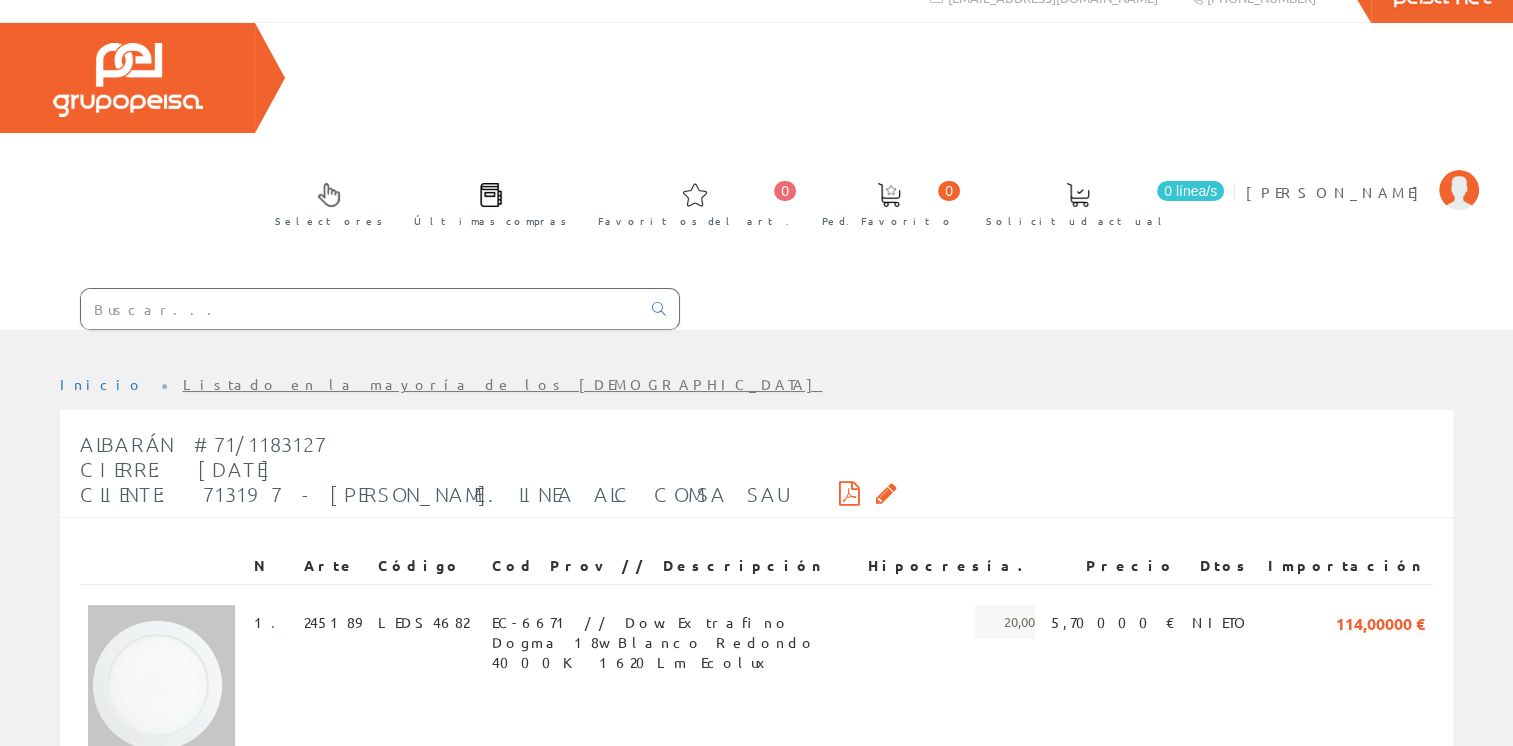 click at bounding box center (849, 493) 